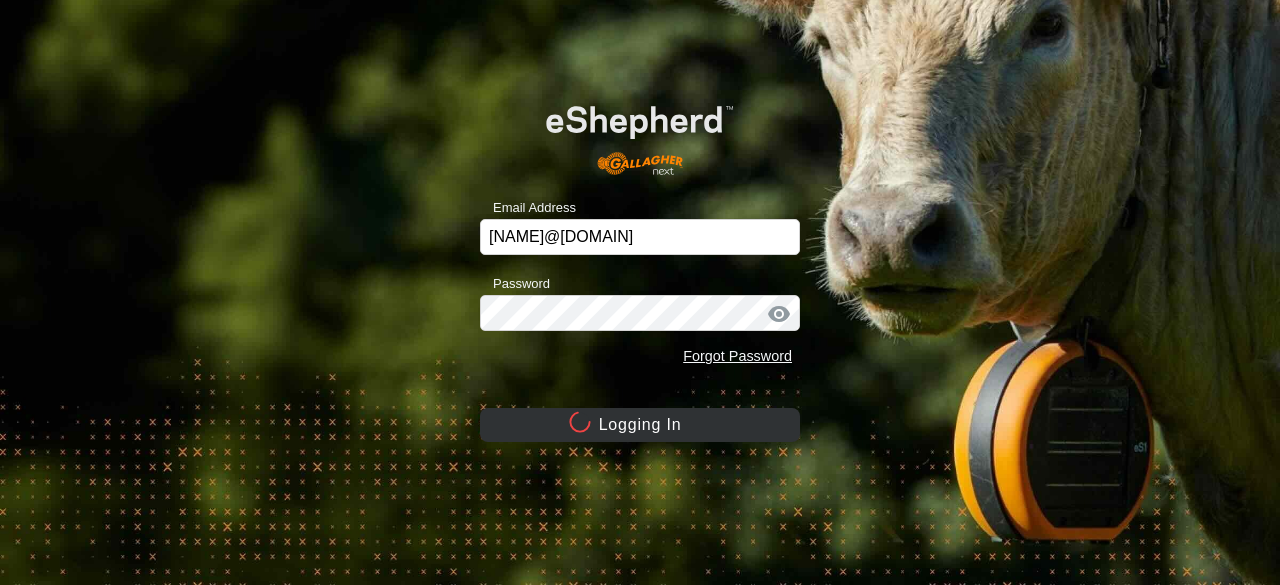 scroll, scrollTop: 0, scrollLeft: 0, axis: both 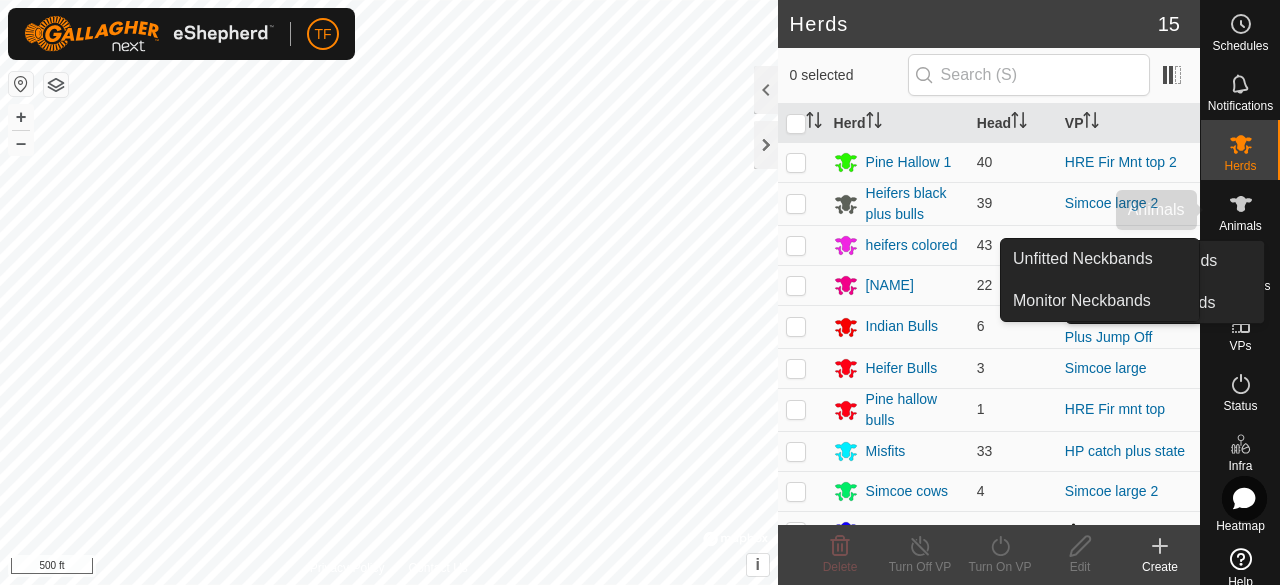 click 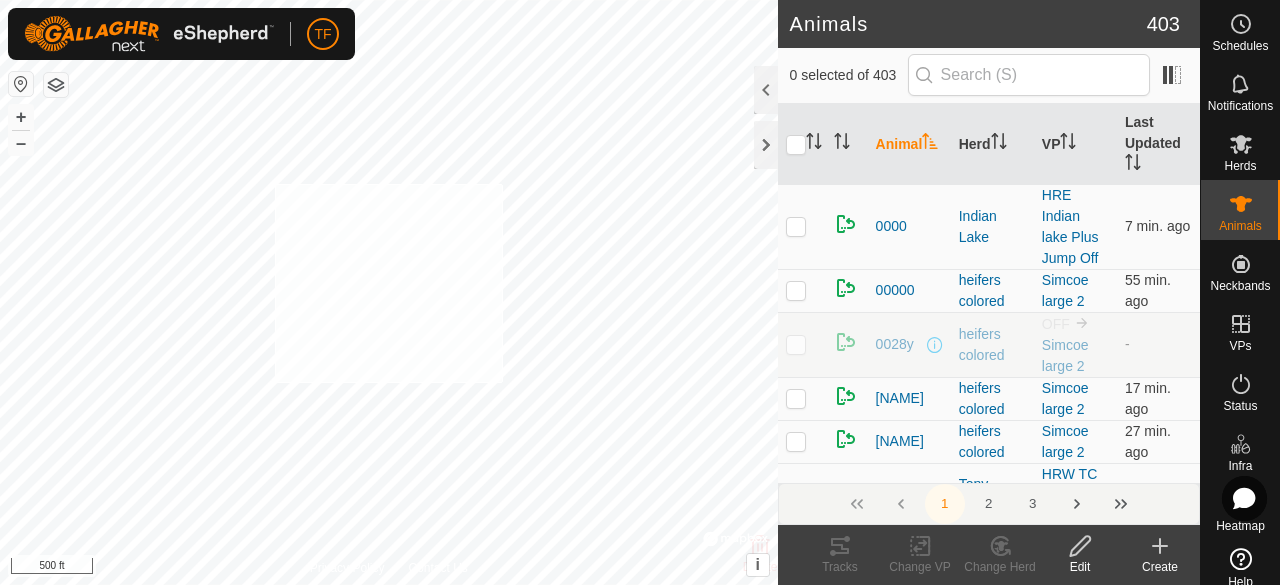 checkbox on "true" 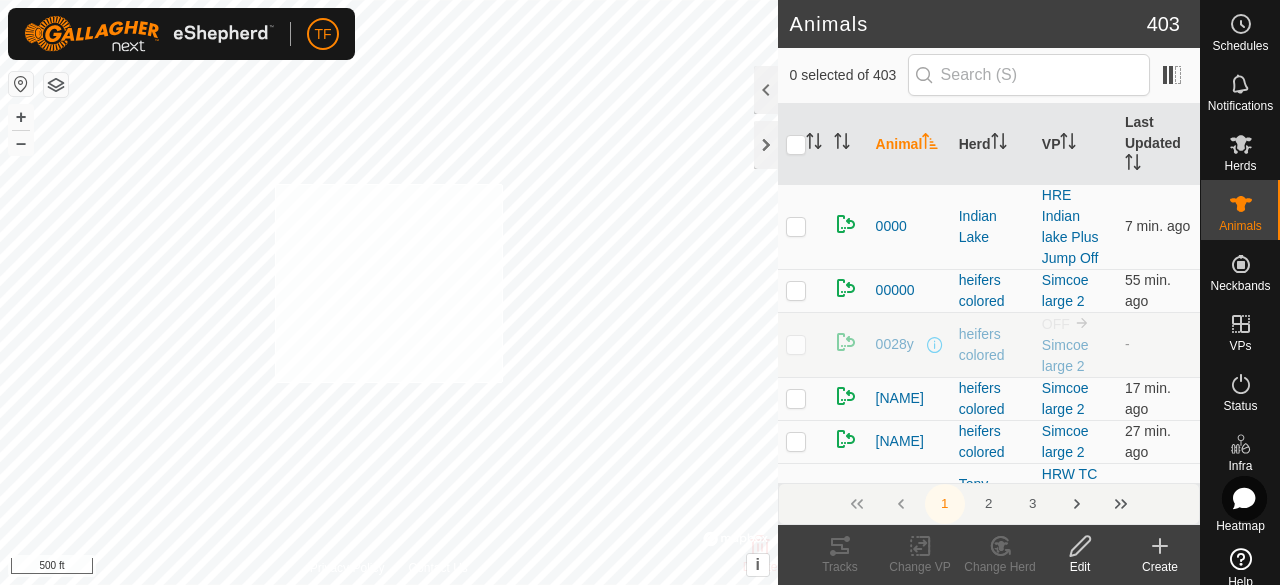 checkbox on "true" 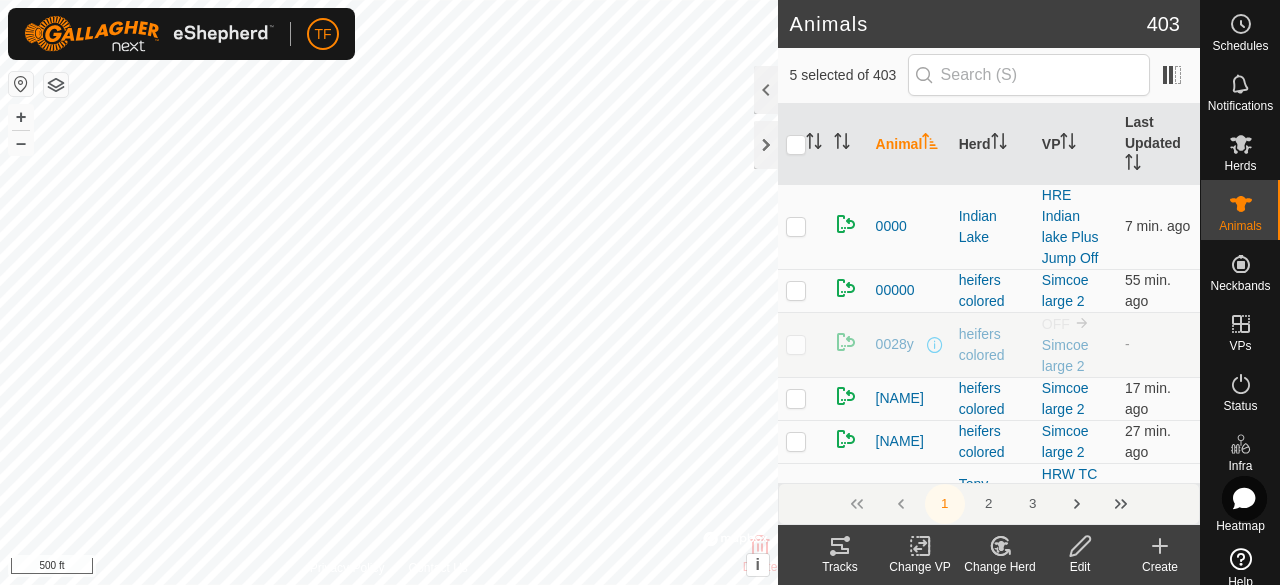 click on "Change Herd" 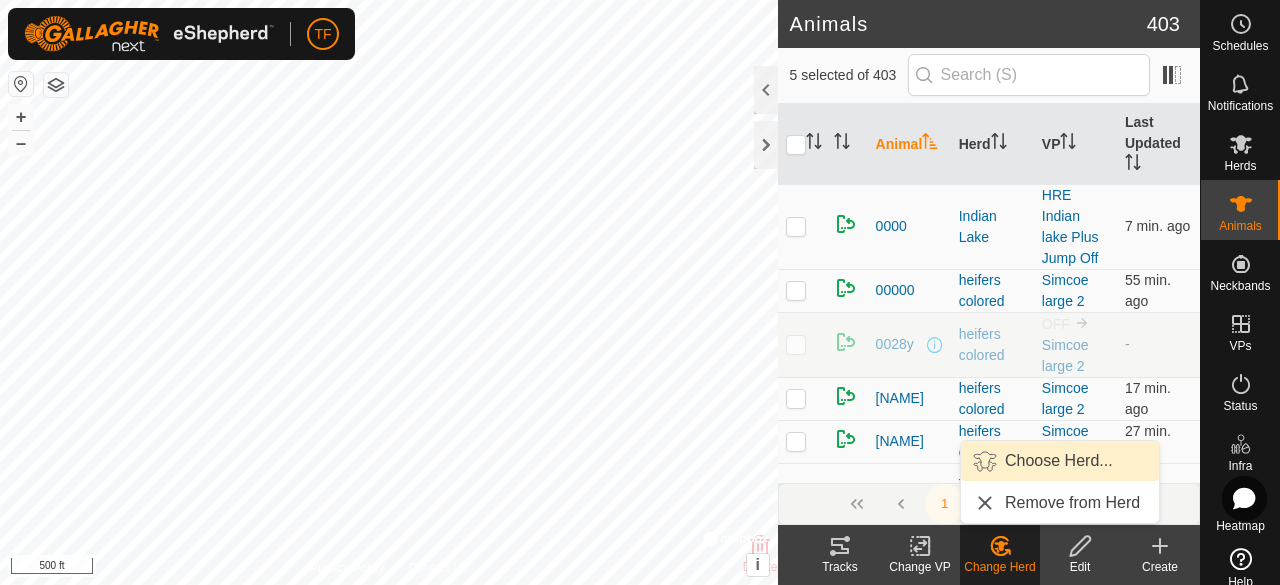click on "Choose Herd..." at bounding box center (1060, 461) 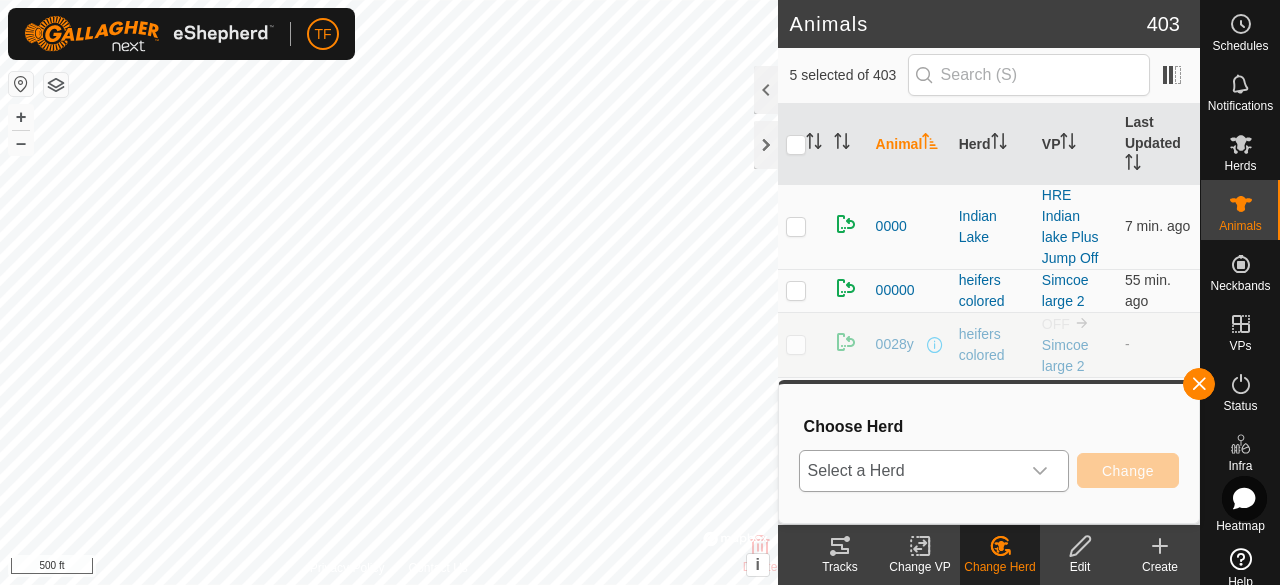 click 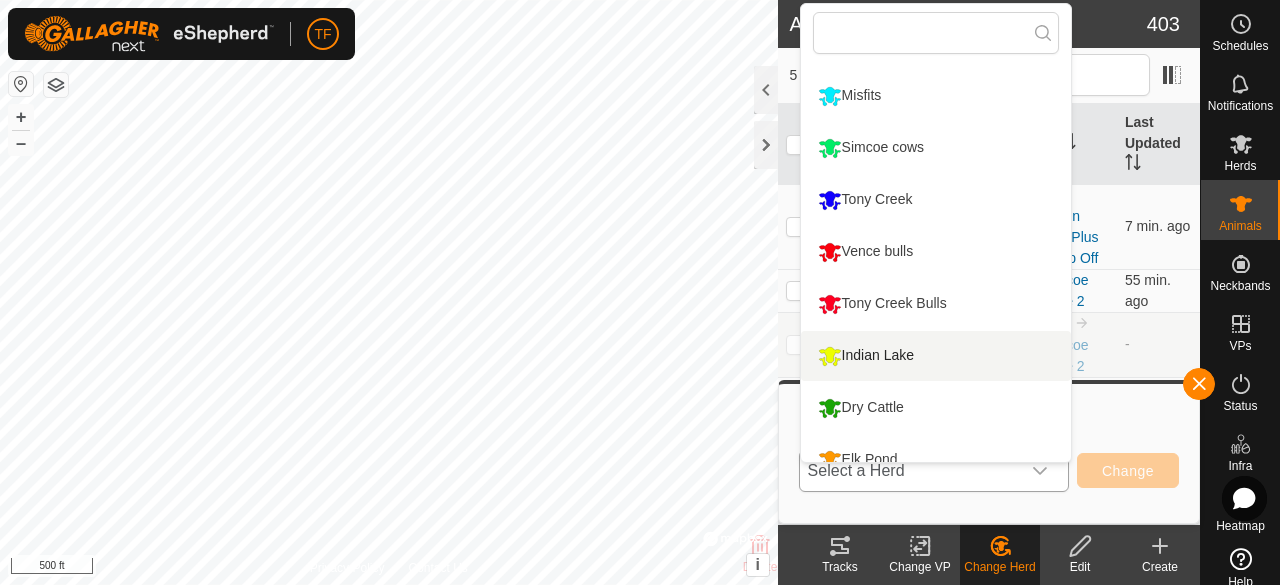 scroll, scrollTop: 378, scrollLeft: 0, axis: vertical 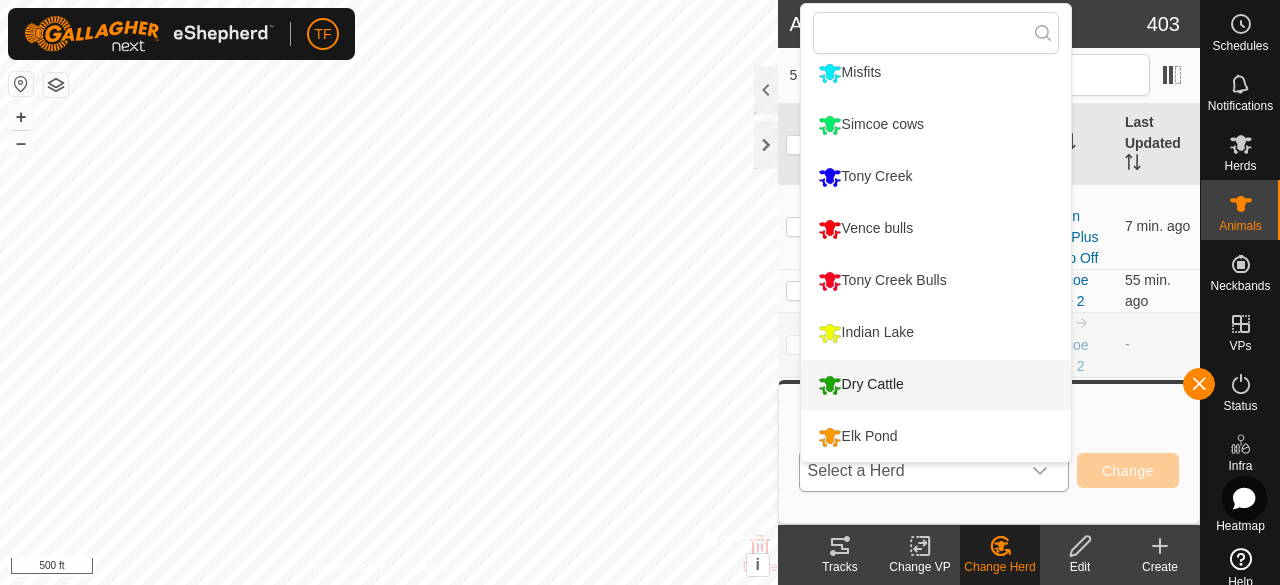 click on "Dry Cattle" at bounding box center (936, 385) 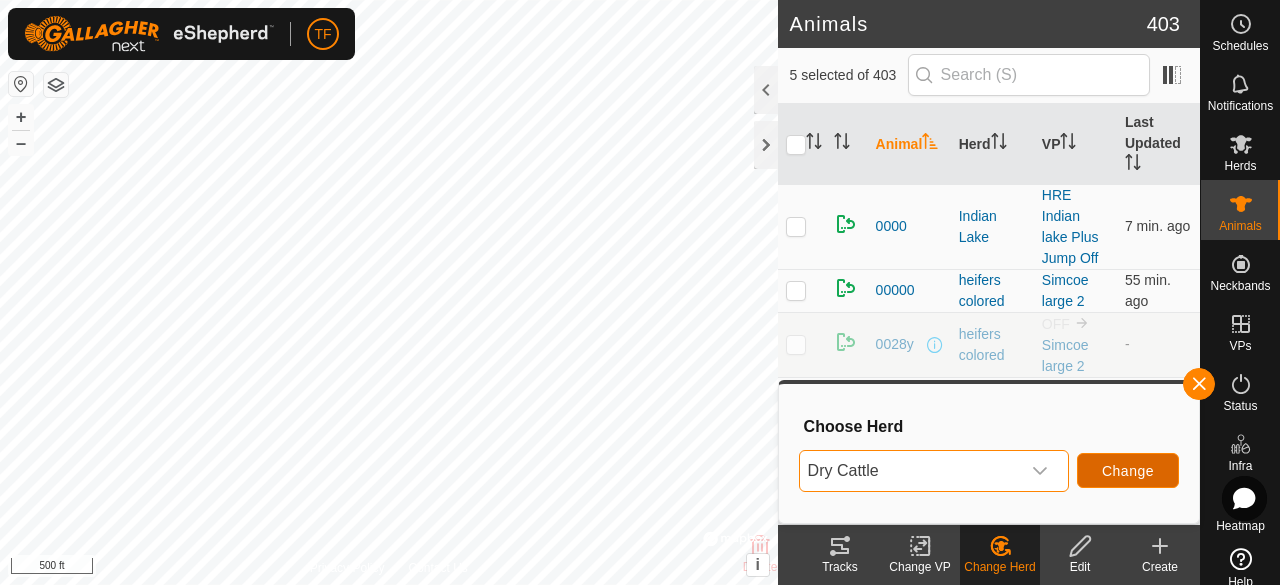 click on "Change" at bounding box center [1128, 471] 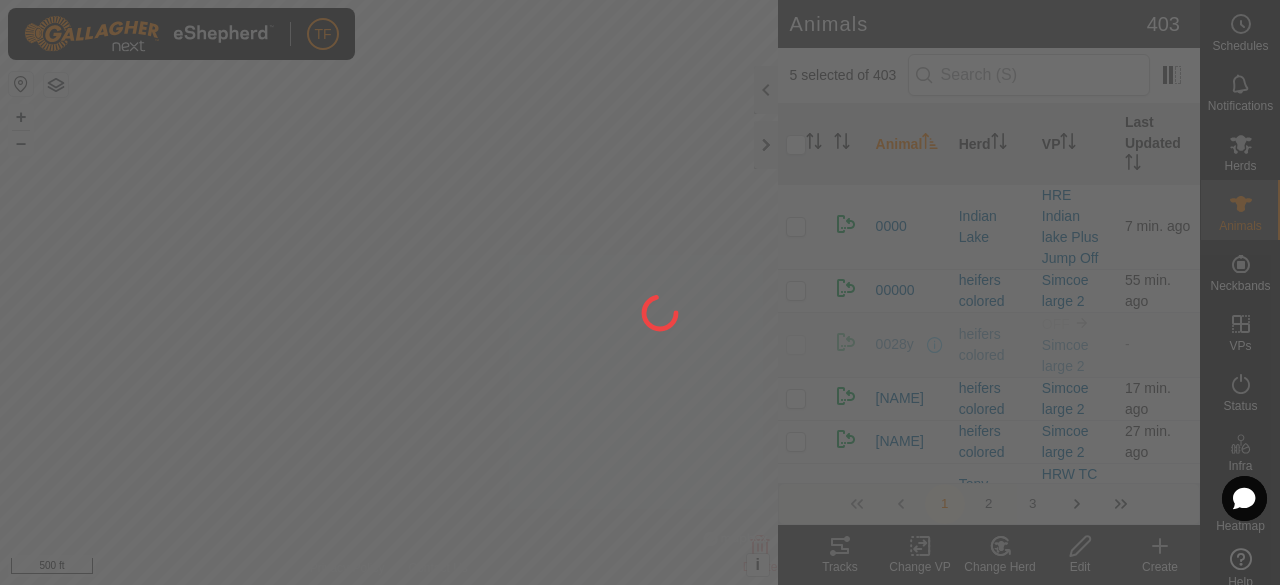 checkbox on "false" 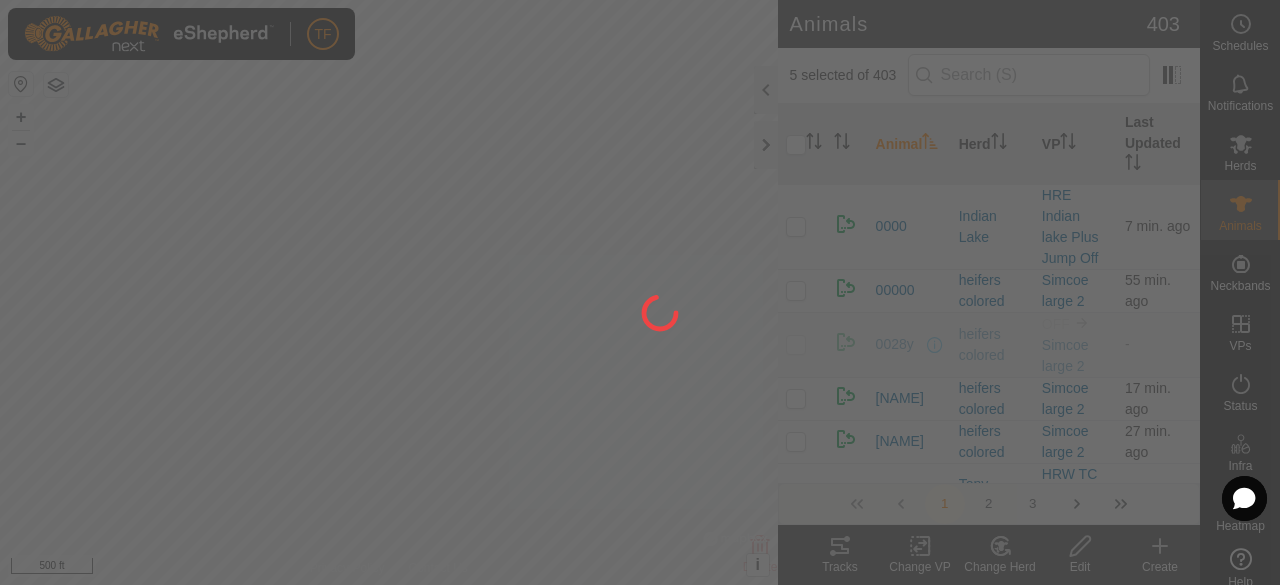 checkbox on "false" 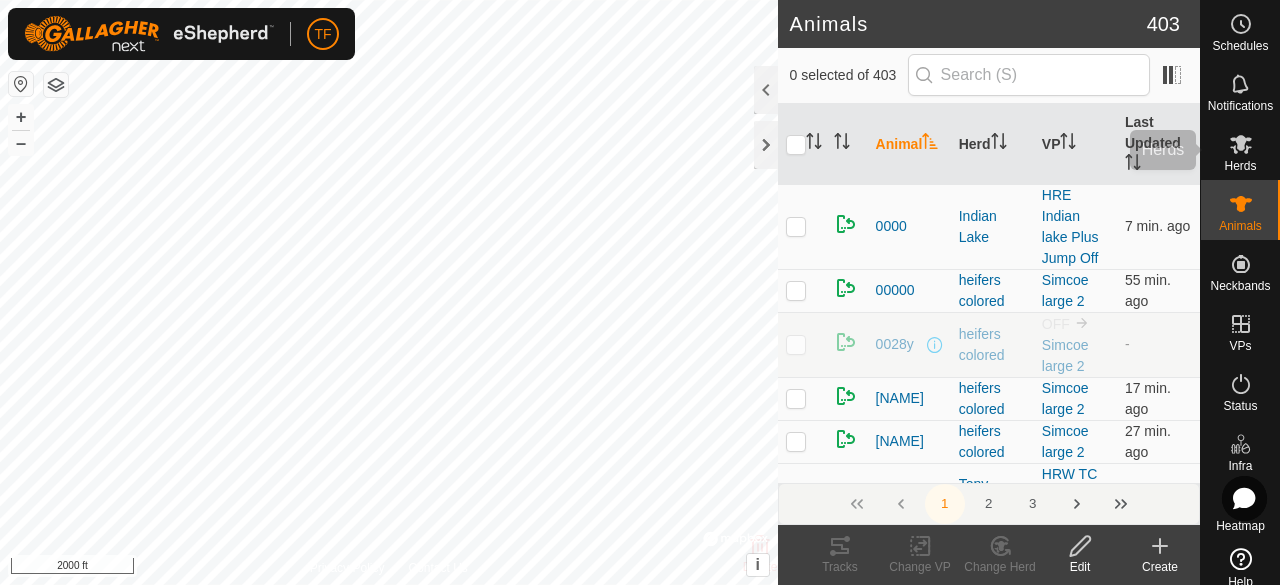 click 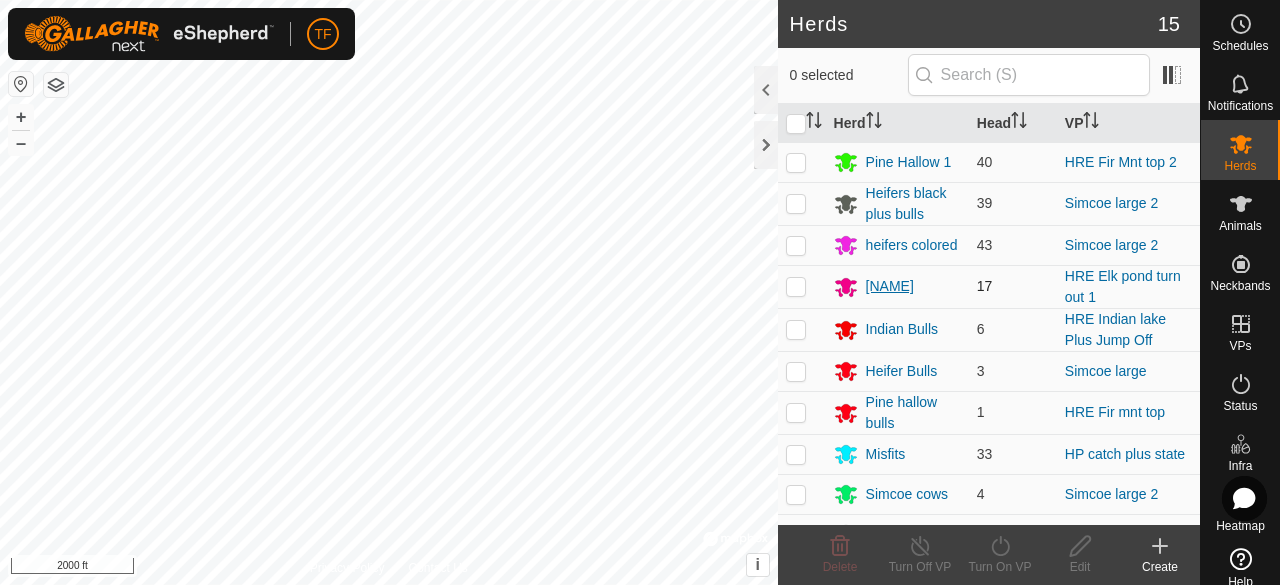 click on "[NAME]" at bounding box center [890, 286] 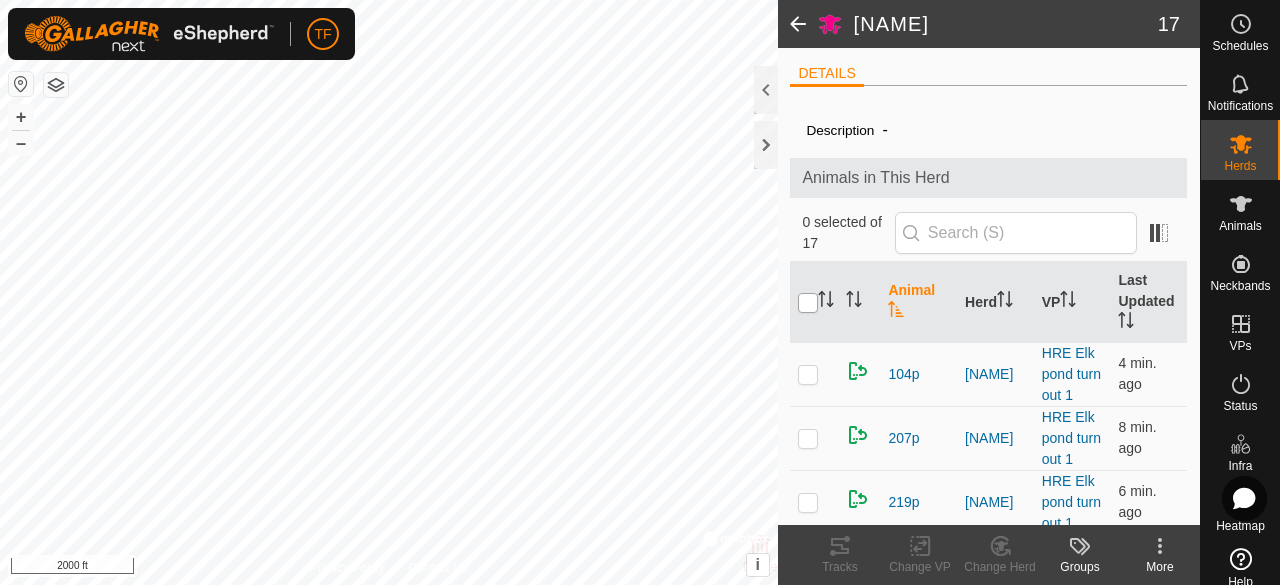 click at bounding box center [808, 303] 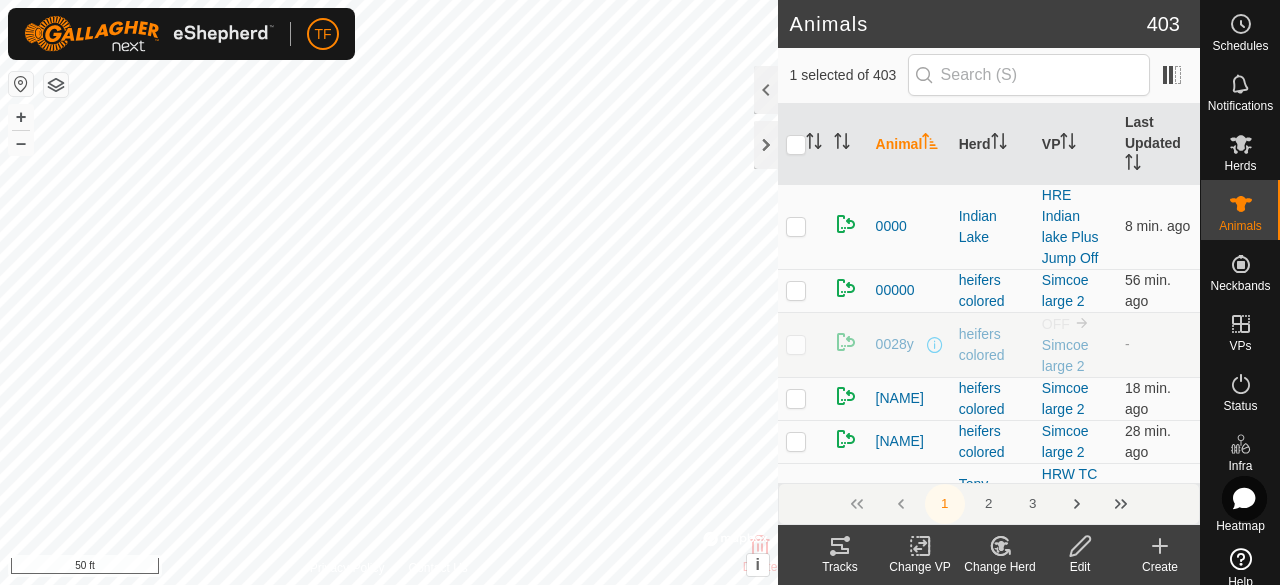 click 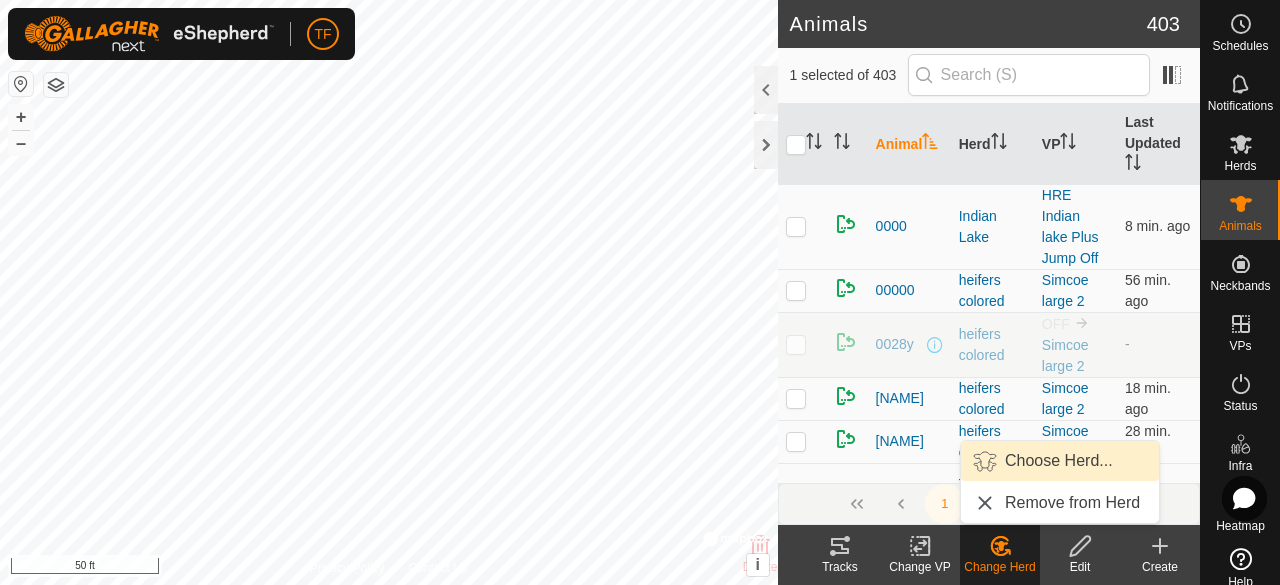 click on "Choose Herd..." at bounding box center [1060, 461] 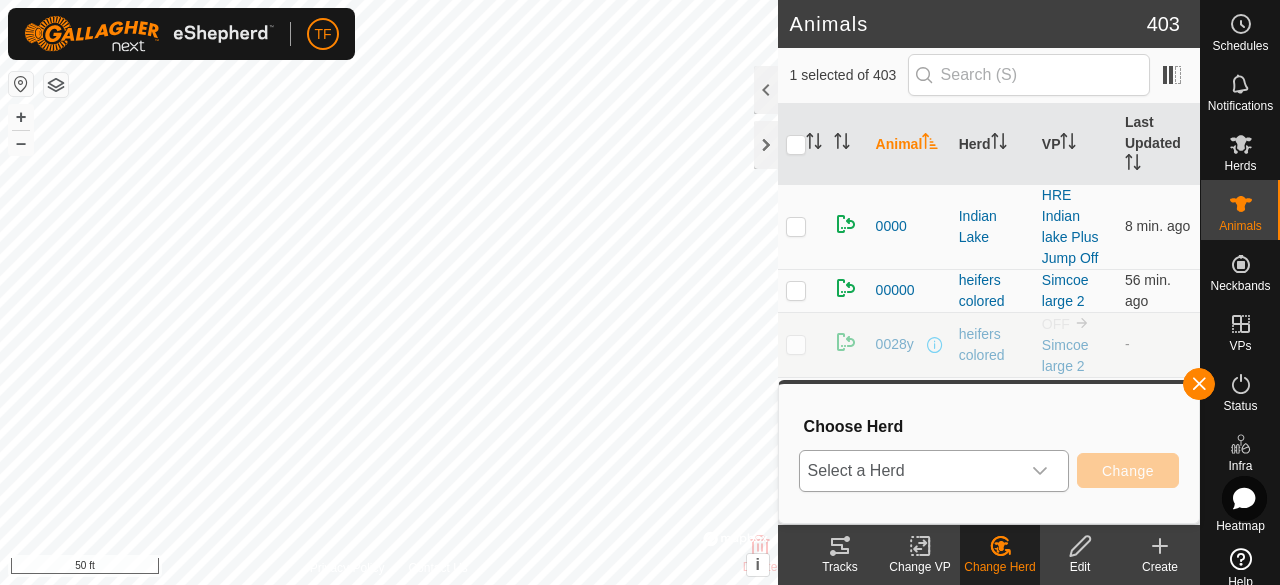 click at bounding box center [1040, 471] 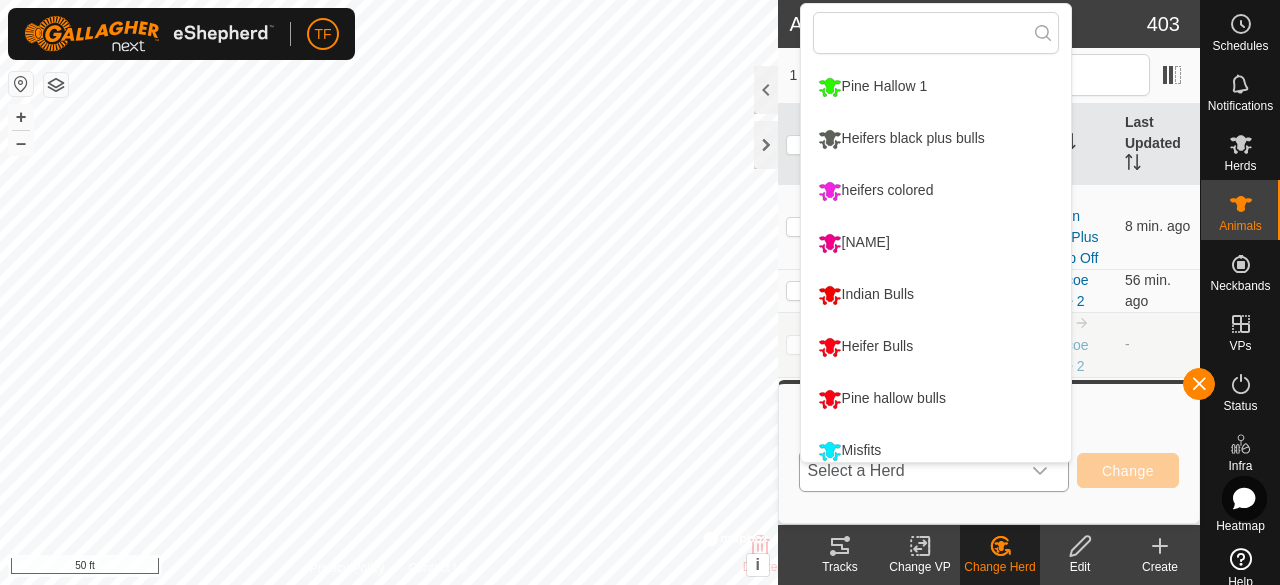 scroll, scrollTop: 14, scrollLeft: 0, axis: vertical 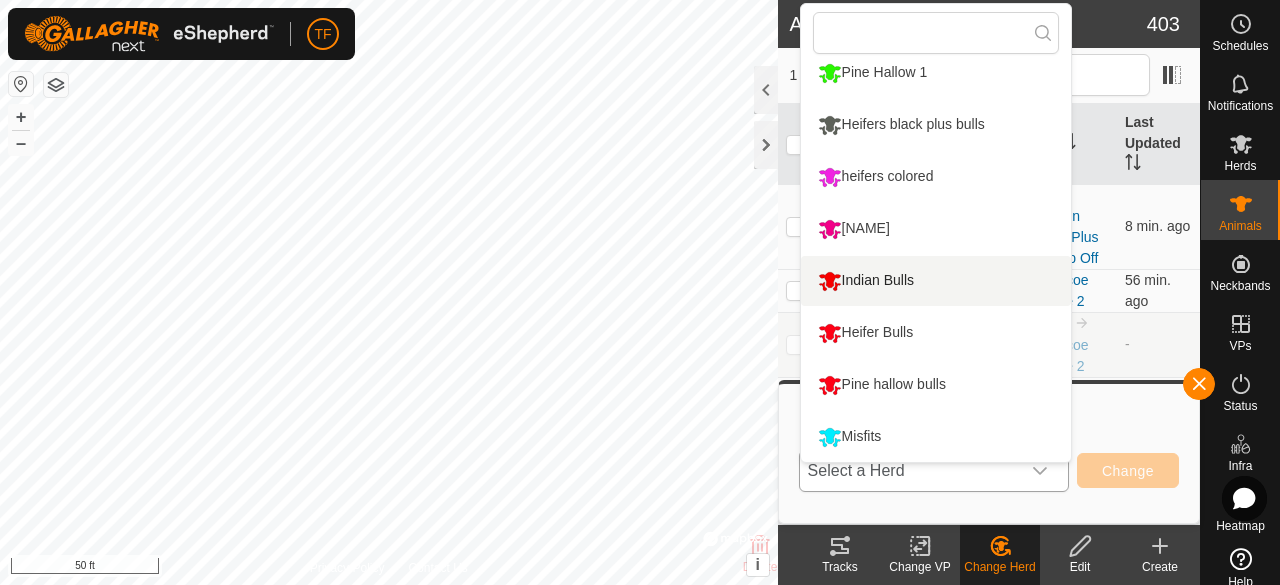 click on "Indian Bulls" at bounding box center [936, 281] 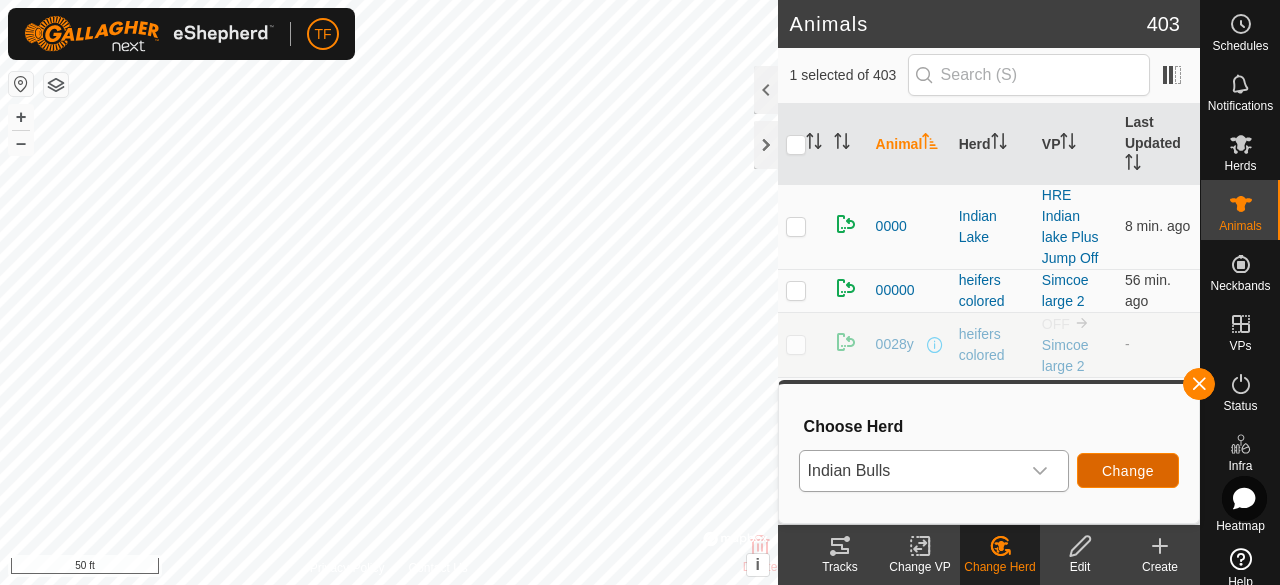 click on "Change" at bounding box center [1128, 471] 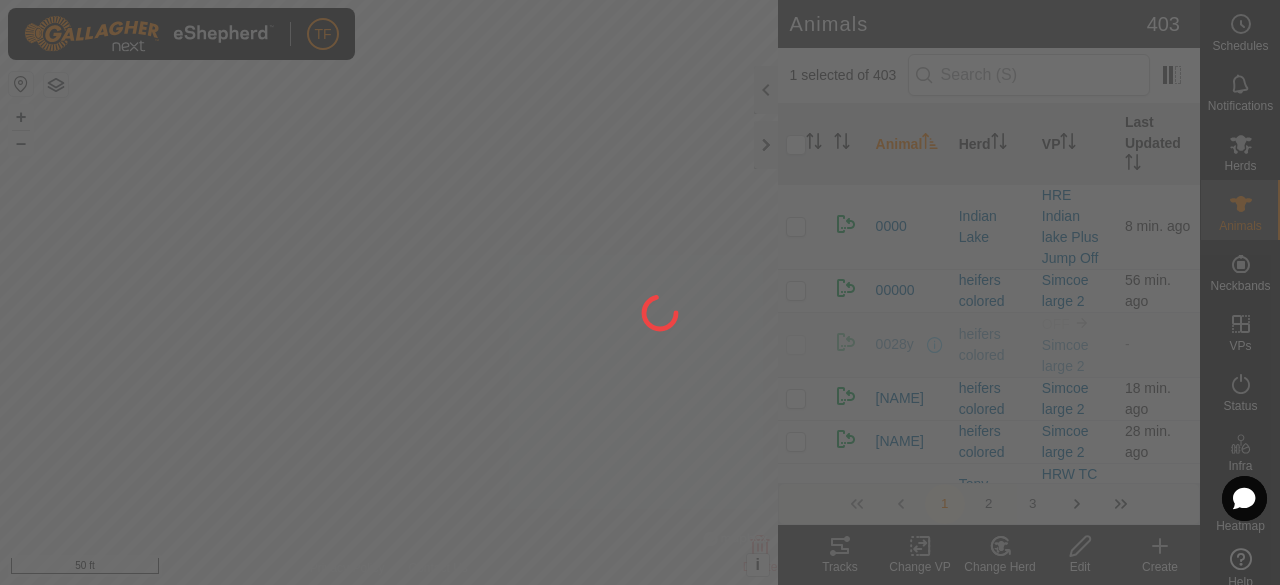 checkbox on "false" 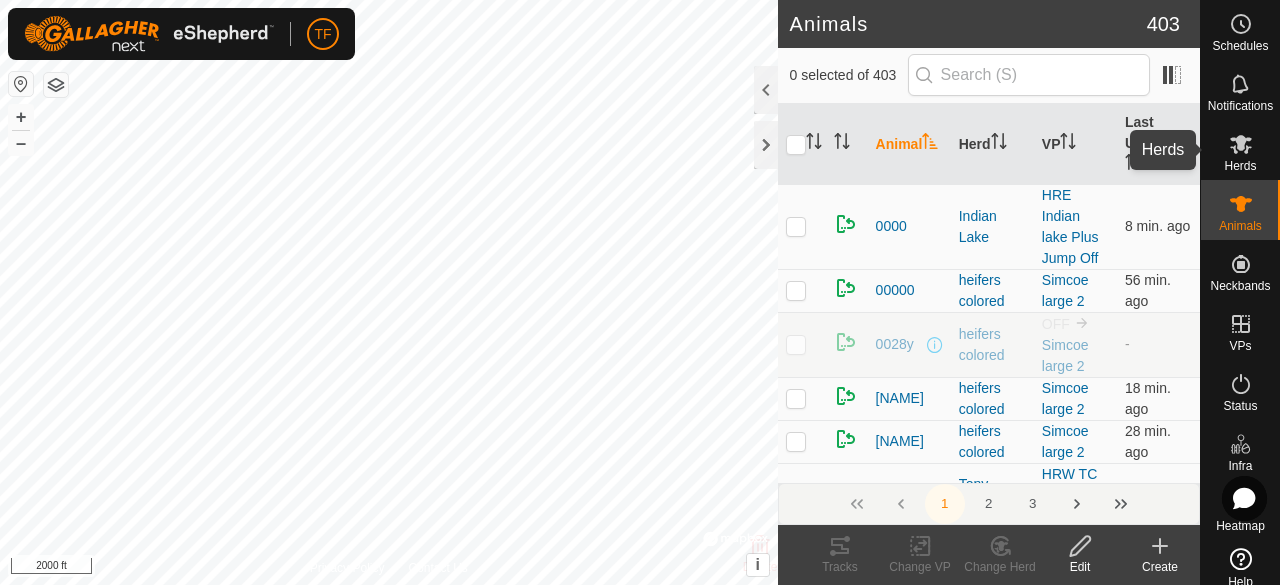 click 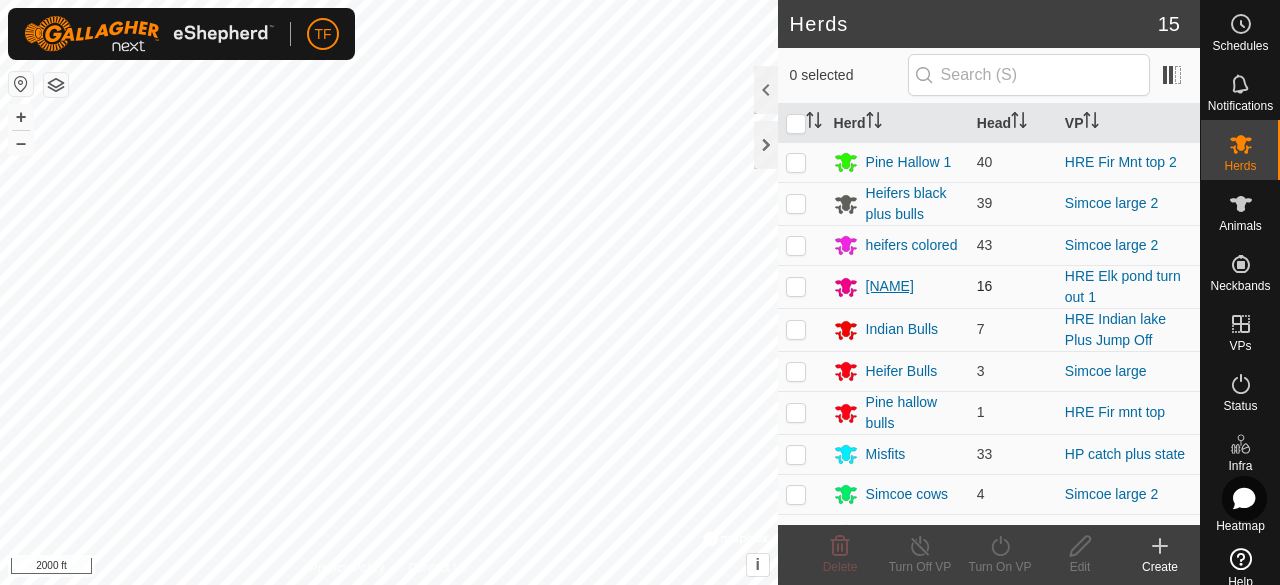 click on "[NAME]" at bounding box center (890, 286) 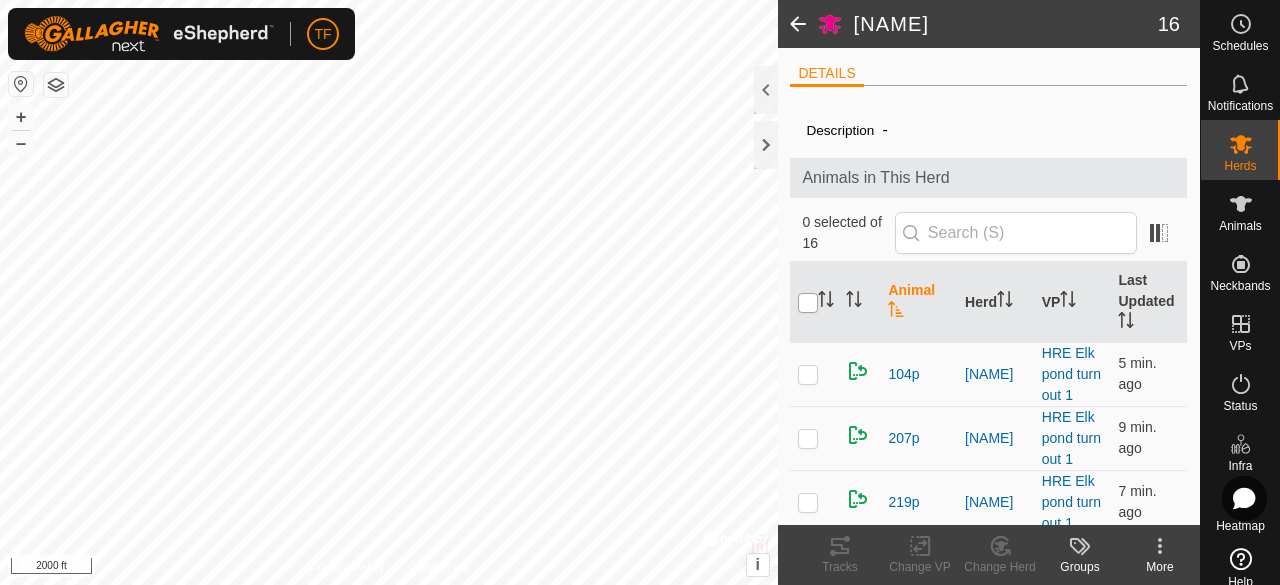 click at bounding box center [808, 303] 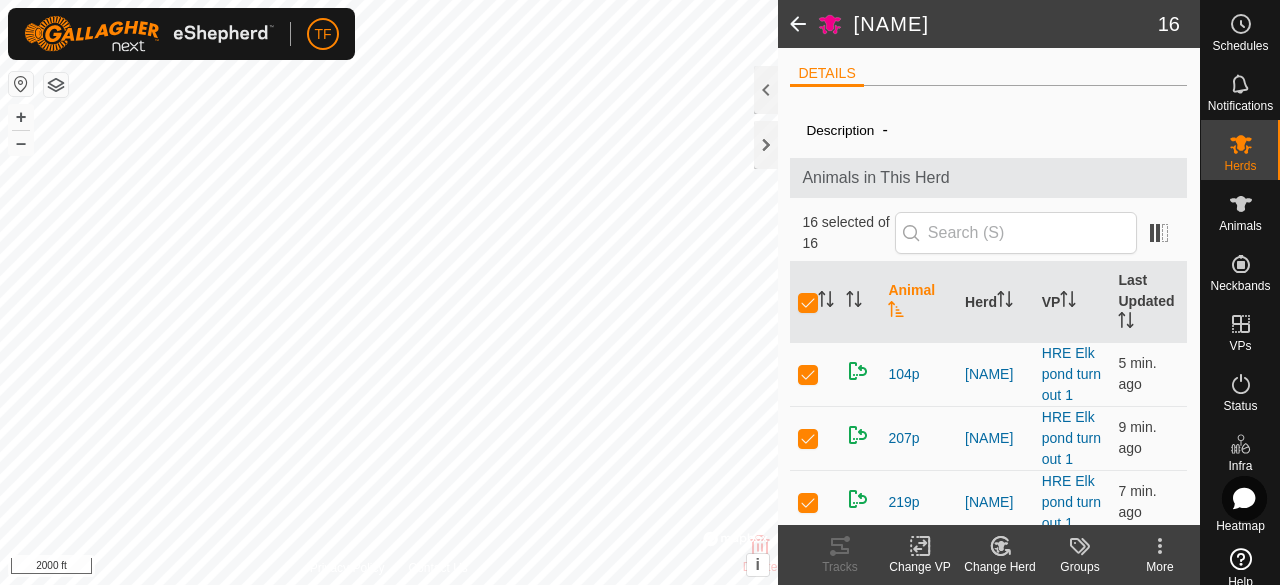 click 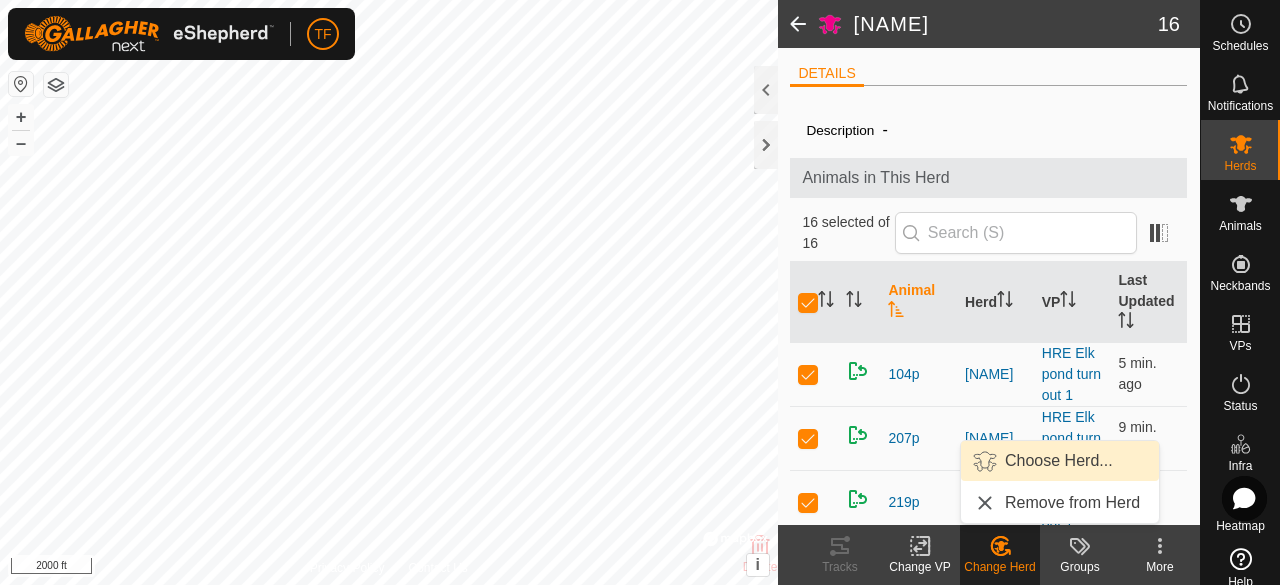 click on "Choose Herd..." at bounding box center [1060, 461] 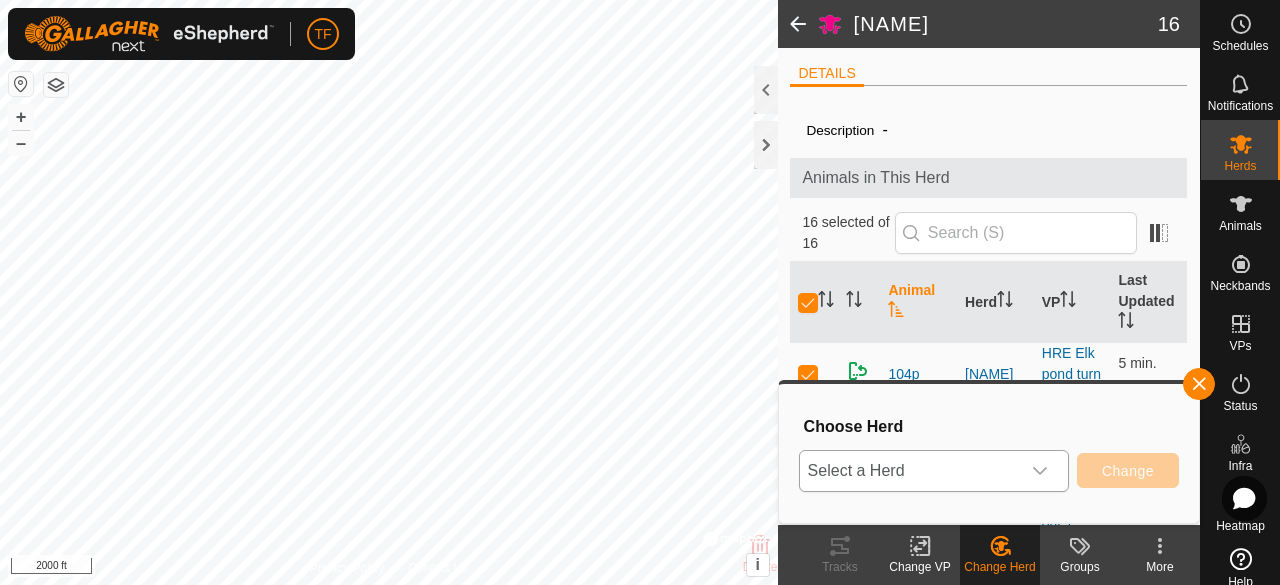 click 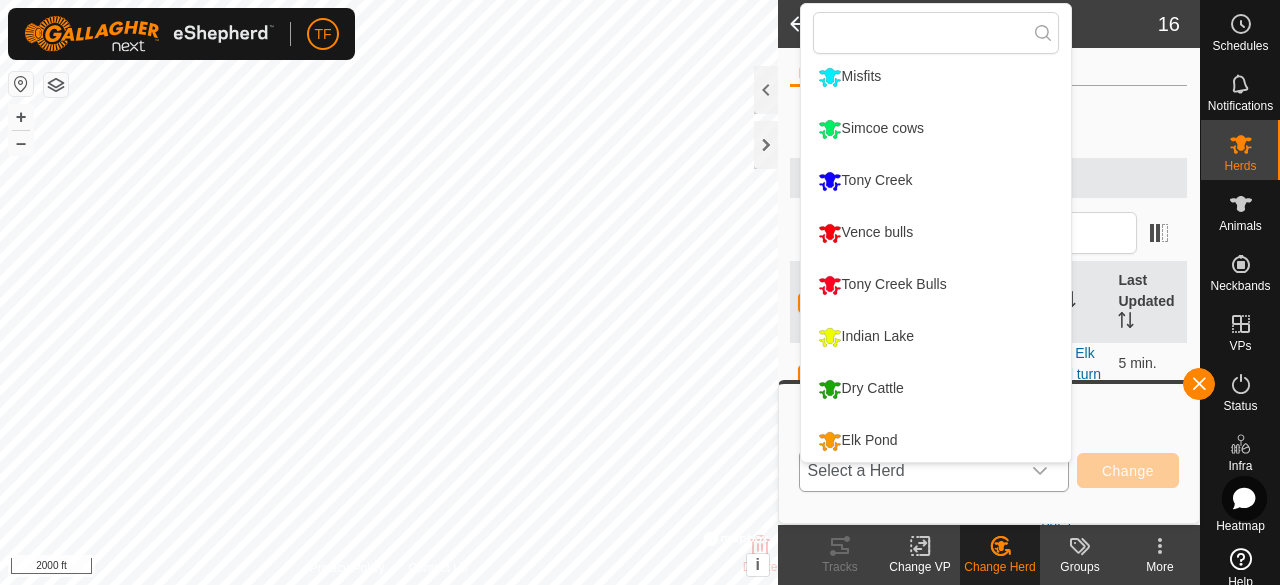 scroll, scrollTop: 378, scrollLeft: 0, axis: vertical 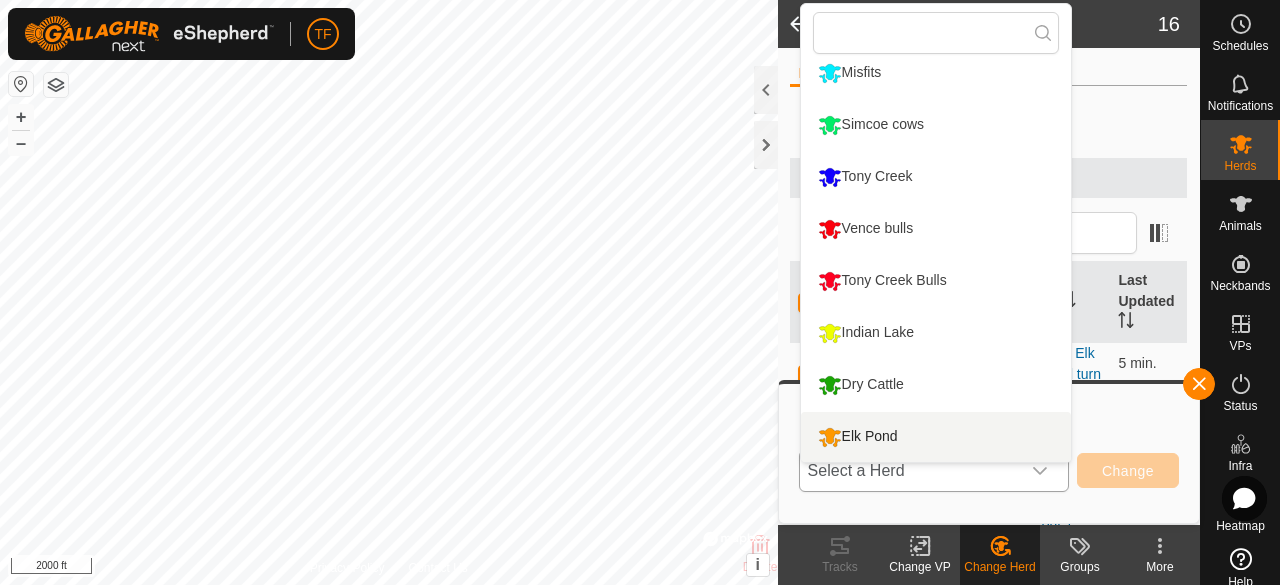 click on "Elk Pond" at bounding box center [936, 437] 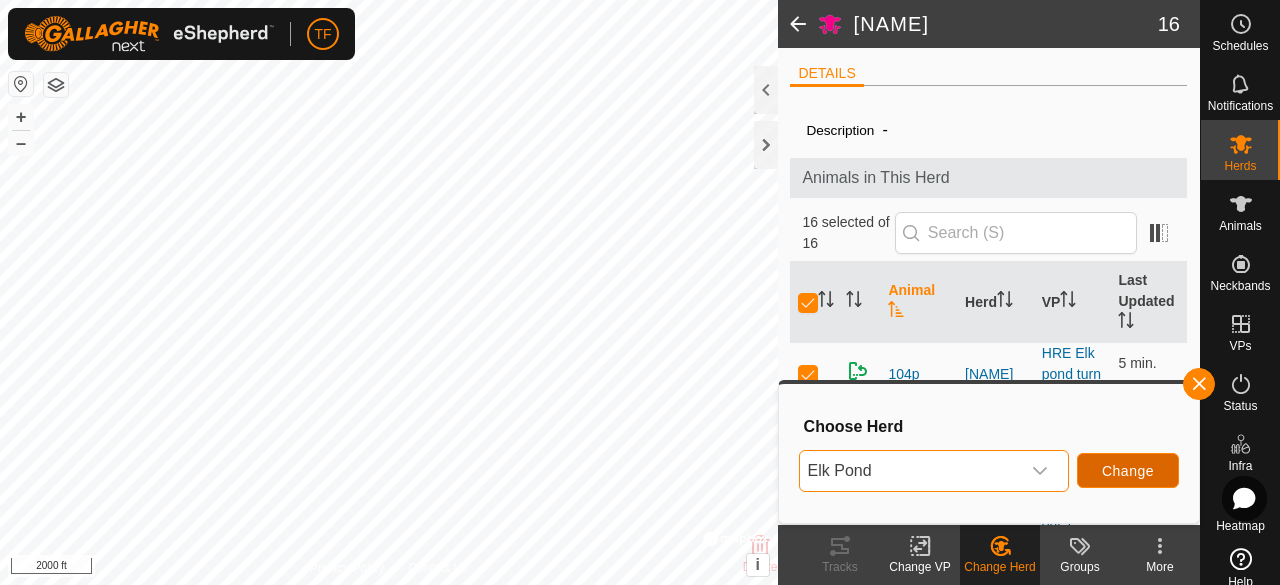 click on "Change" at bounding box center [1128, 471] 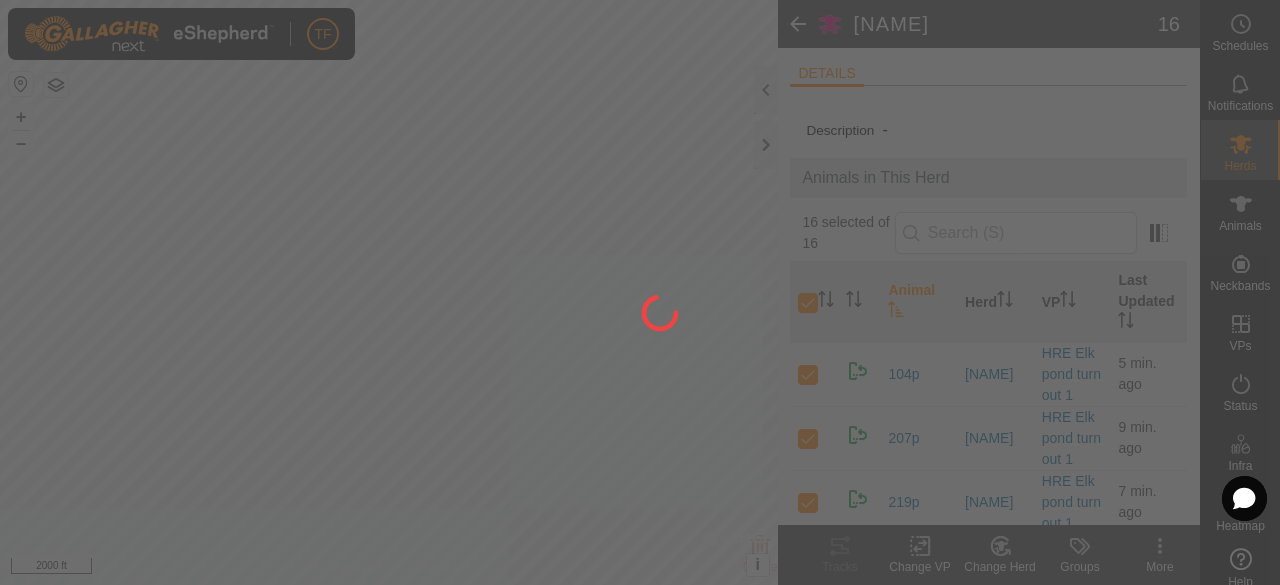 checkbox on "false" 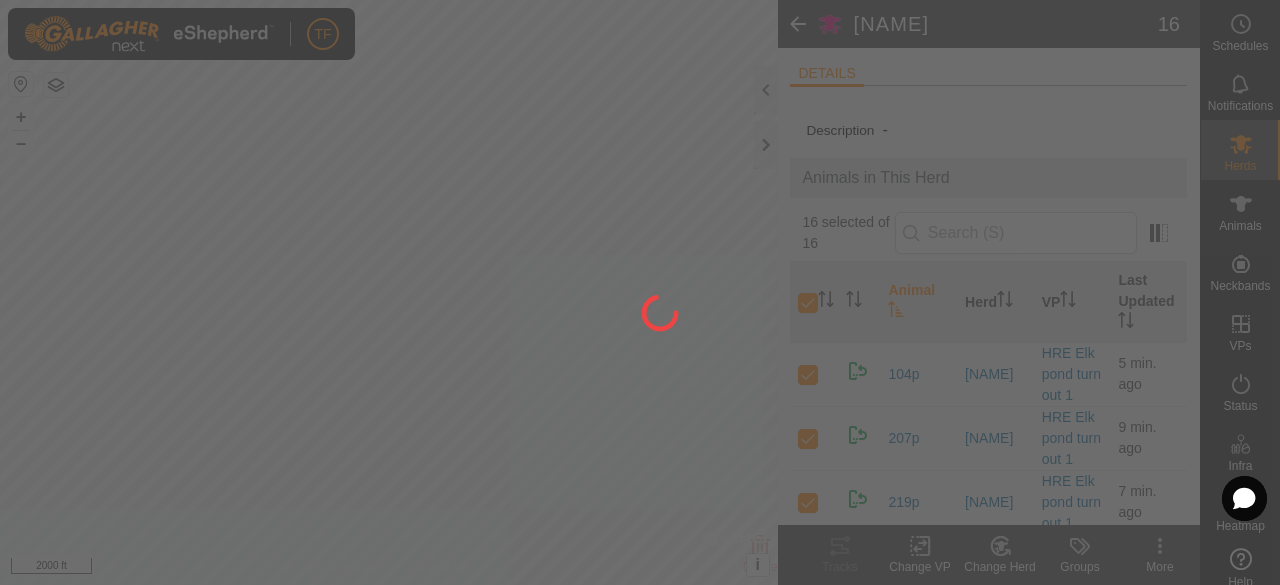 checkbox on "false" 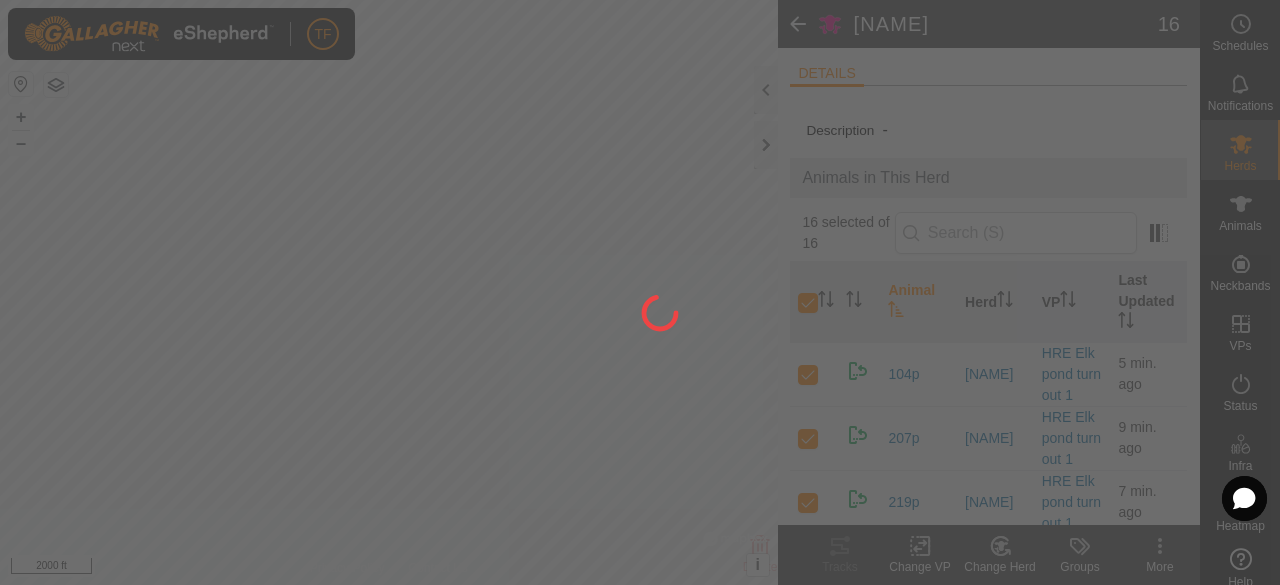 checkbox on "false" 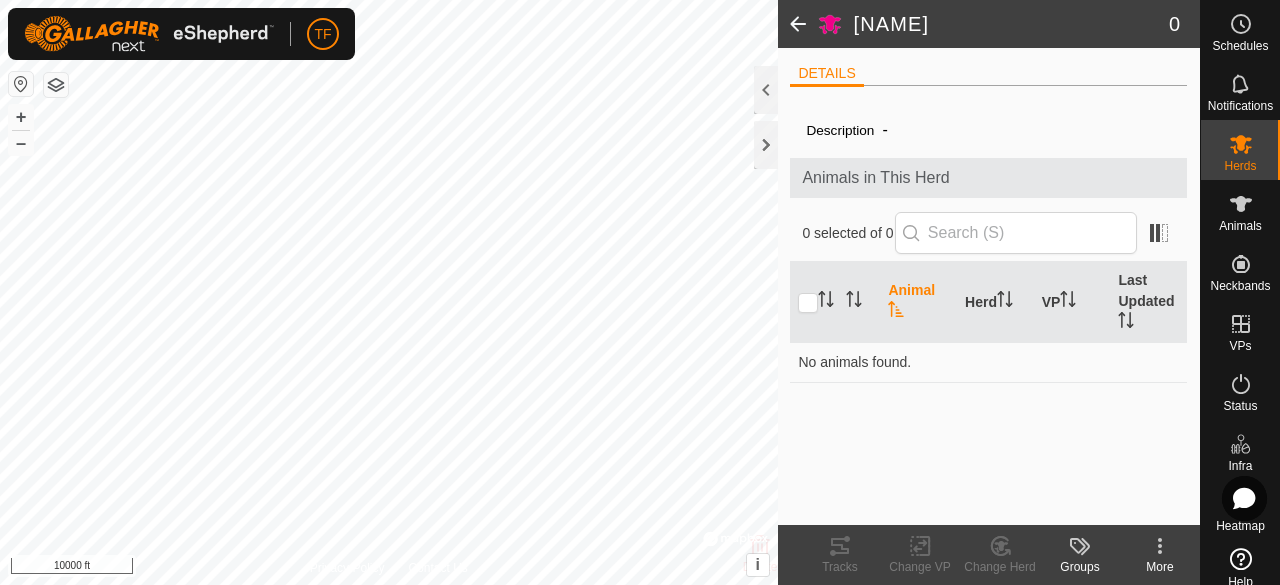 click 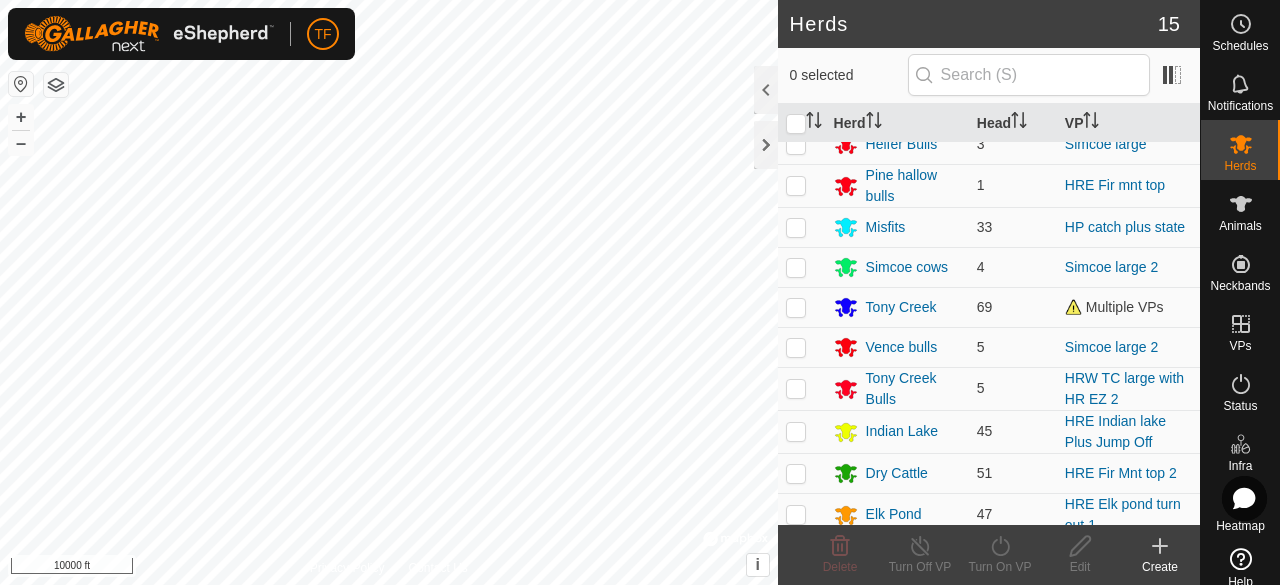 scroll, scrollTop: 237, scrollLeft: 0, axis: vertical 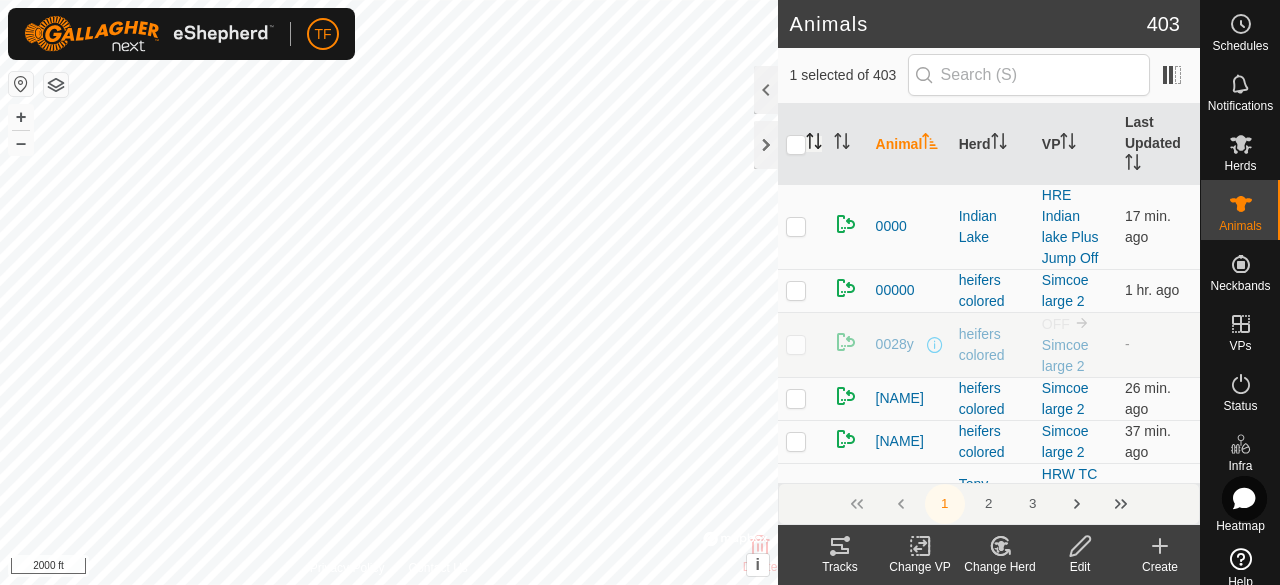 click 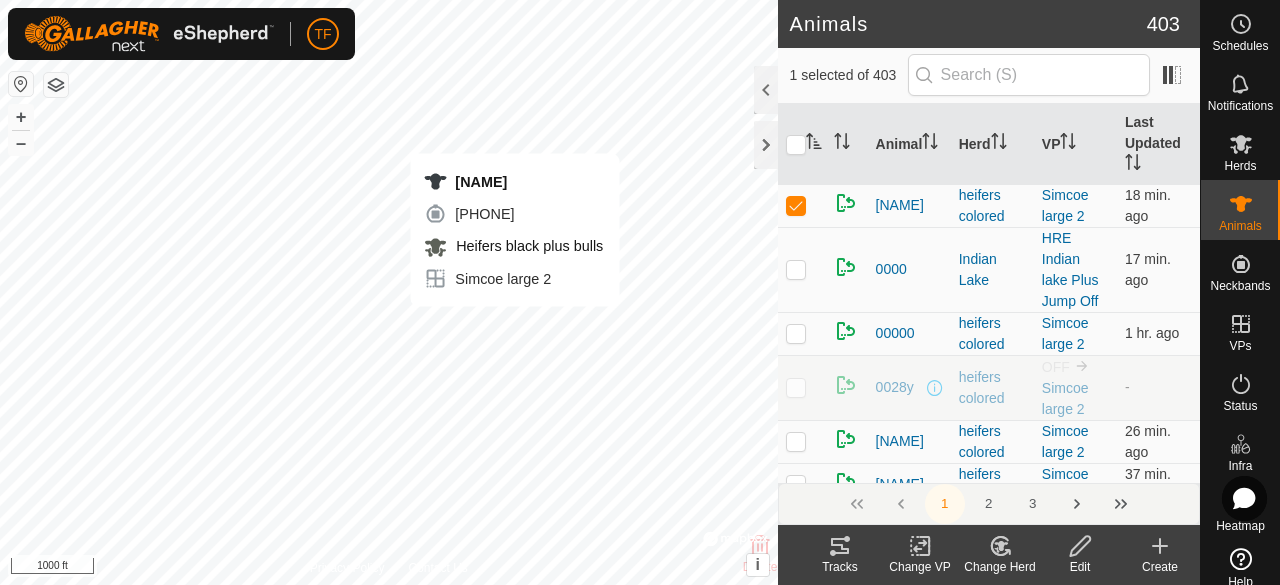 checkbox on "false" 